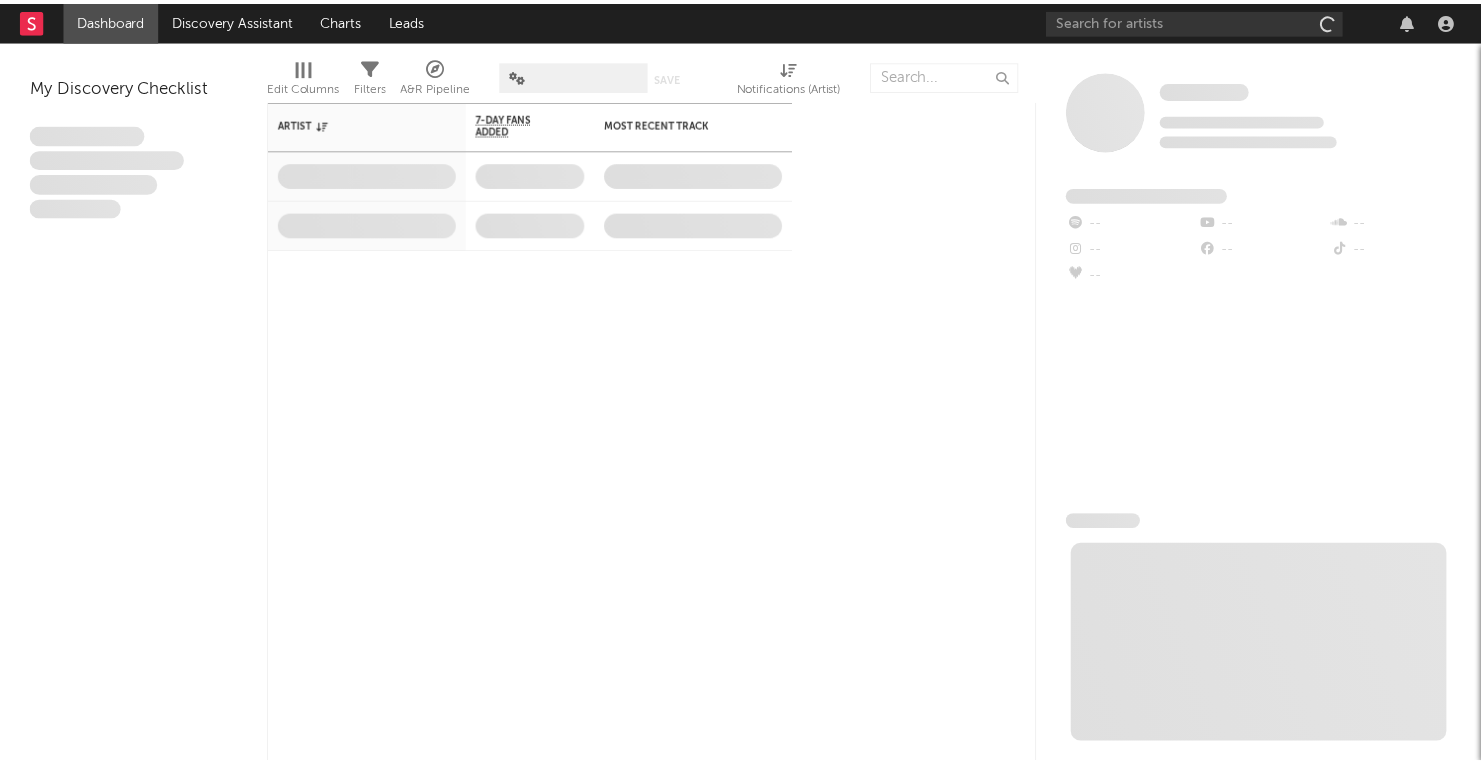 scroll, scrollTop: 0, scrollLeft: 0, axis: both 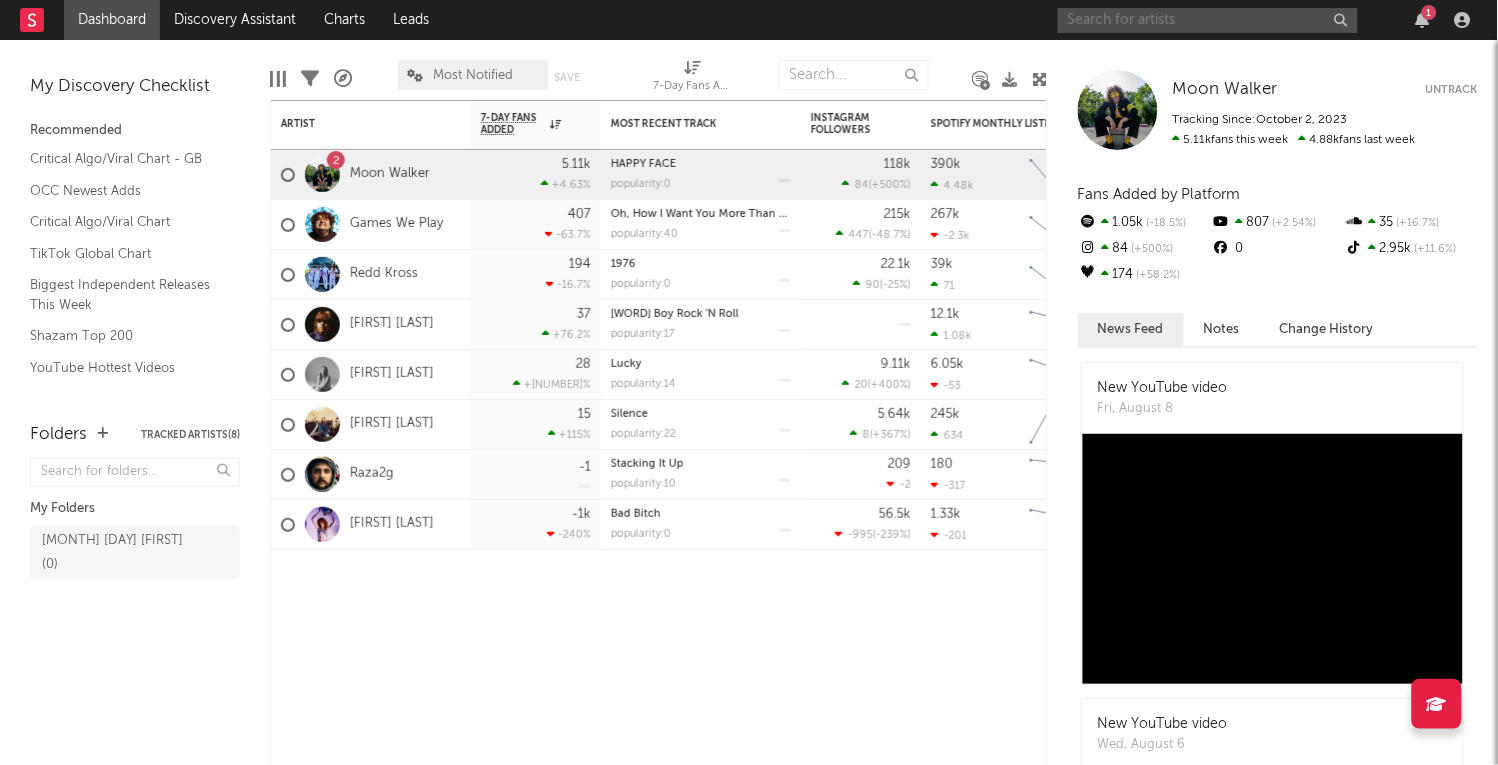click at bounding box center (1208, 20) 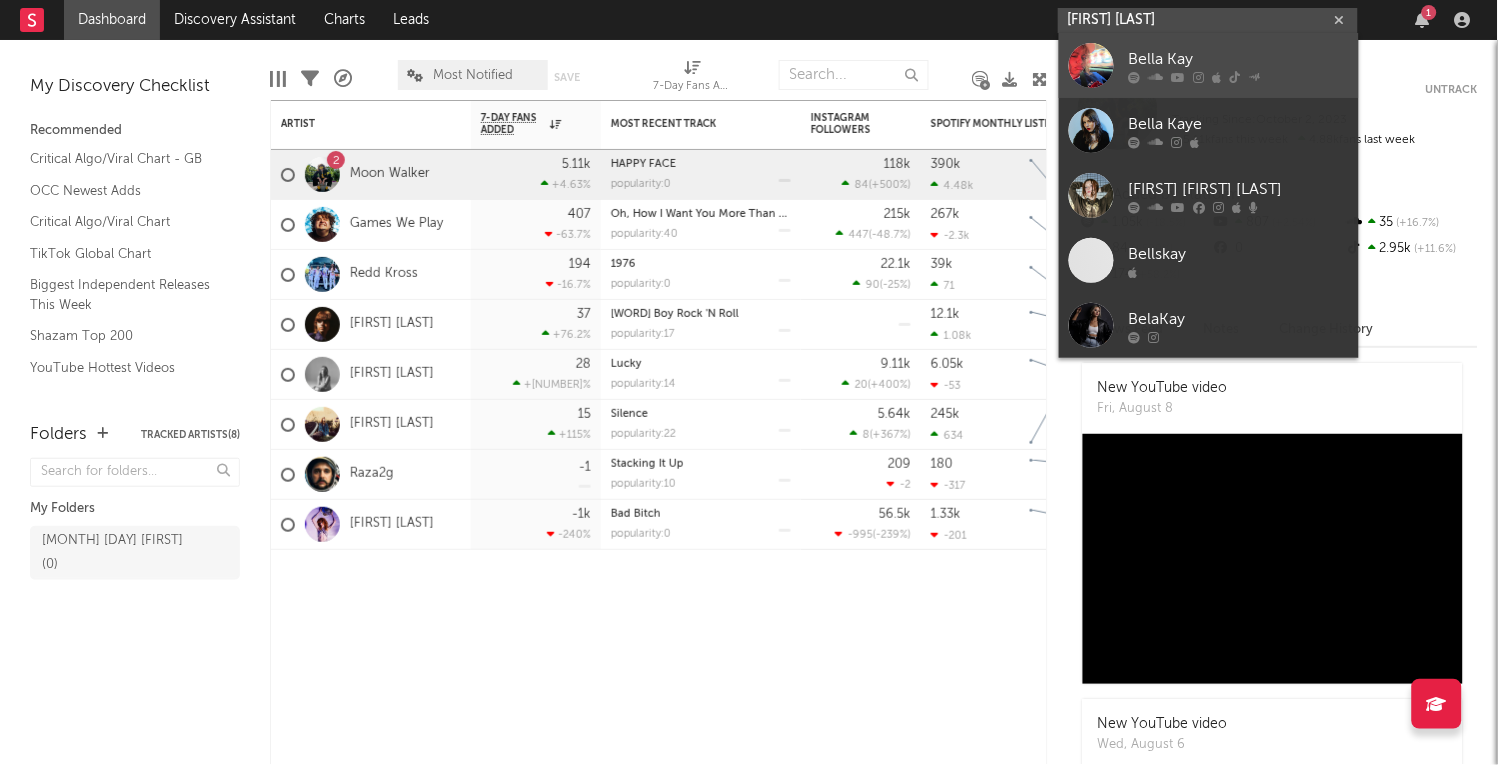 type on "[FIRST] [LAST]" 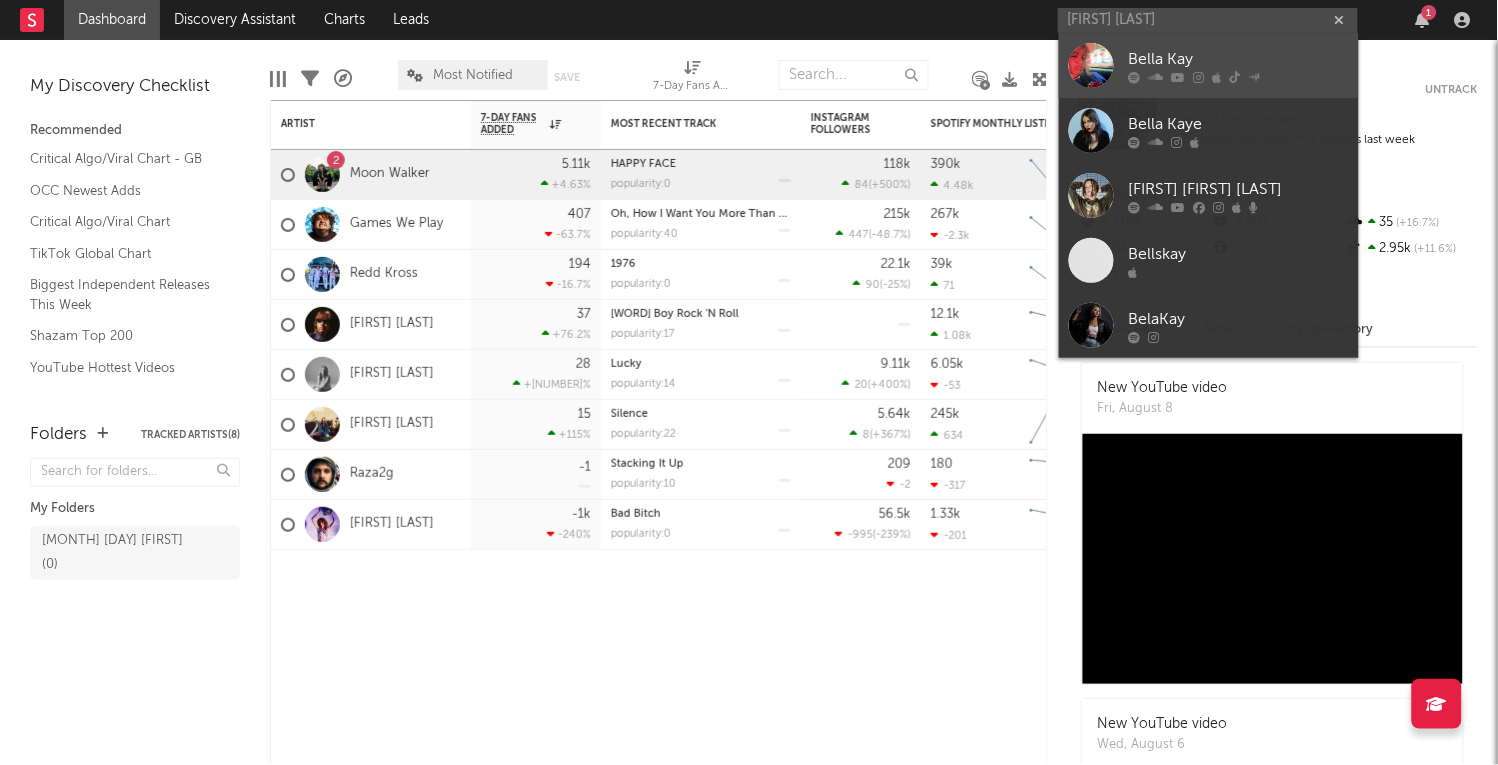 click at bounding box center [1091, 65] 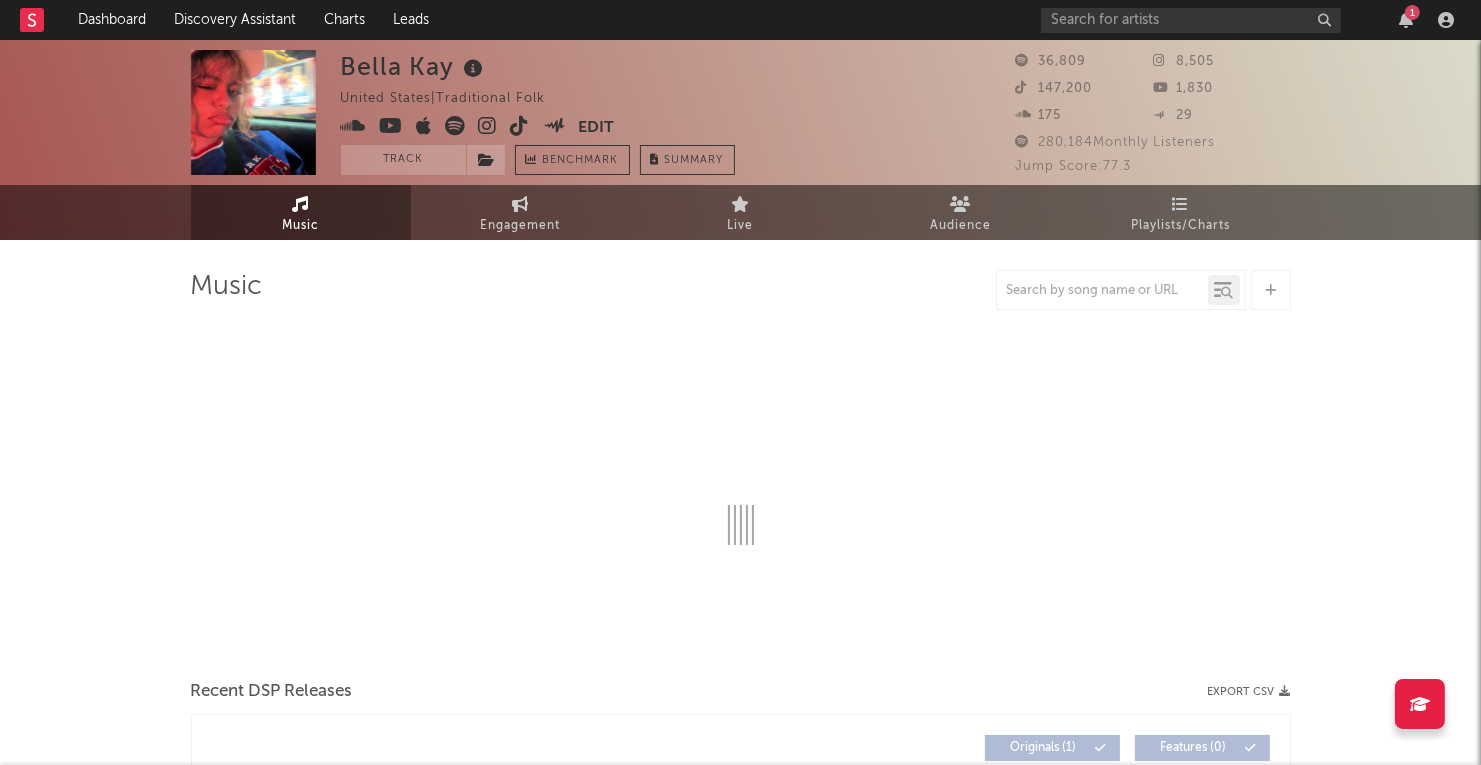 select on "1w" 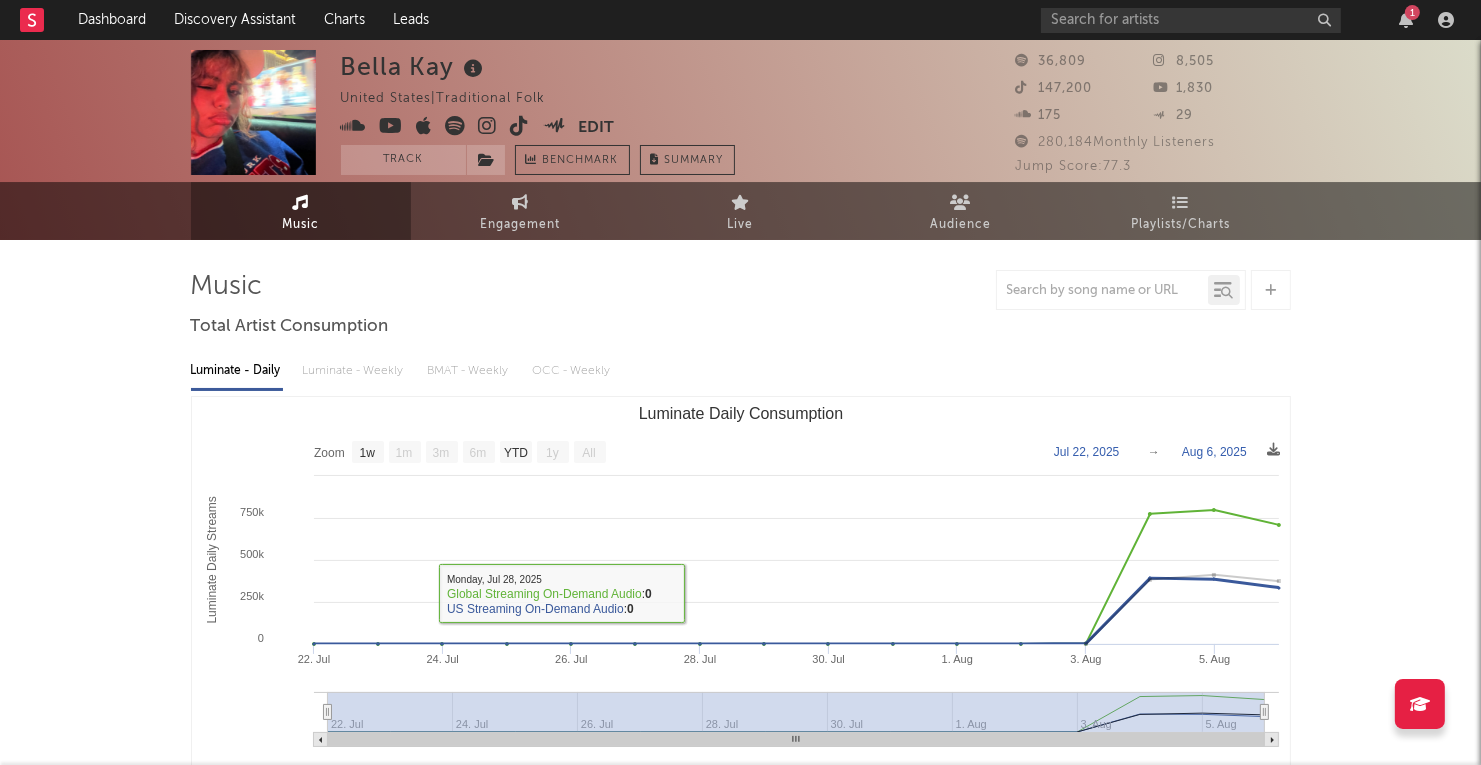 scroll, scrollTop: 0, scrollLeft: 0, axis: both 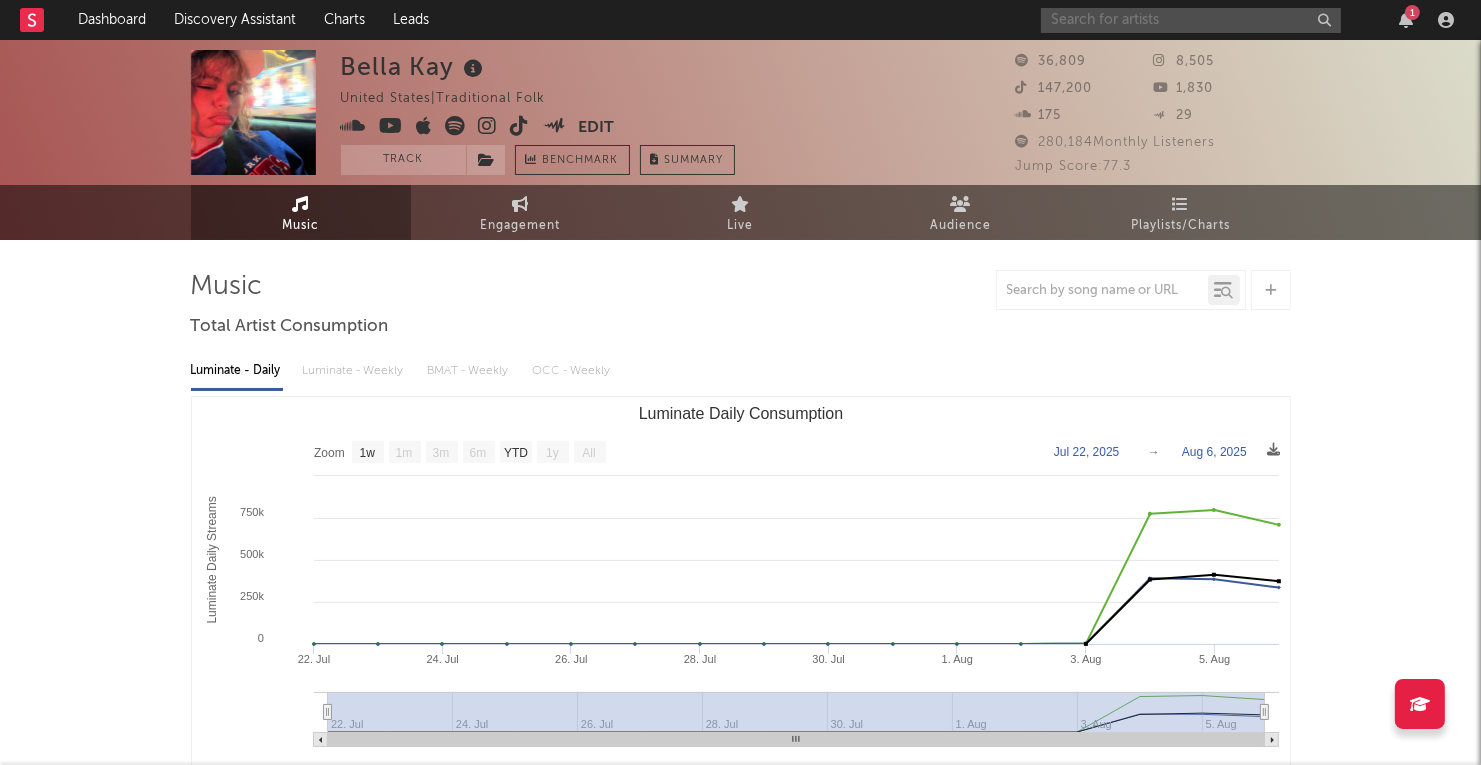 click at bounding box center (1191, 20) 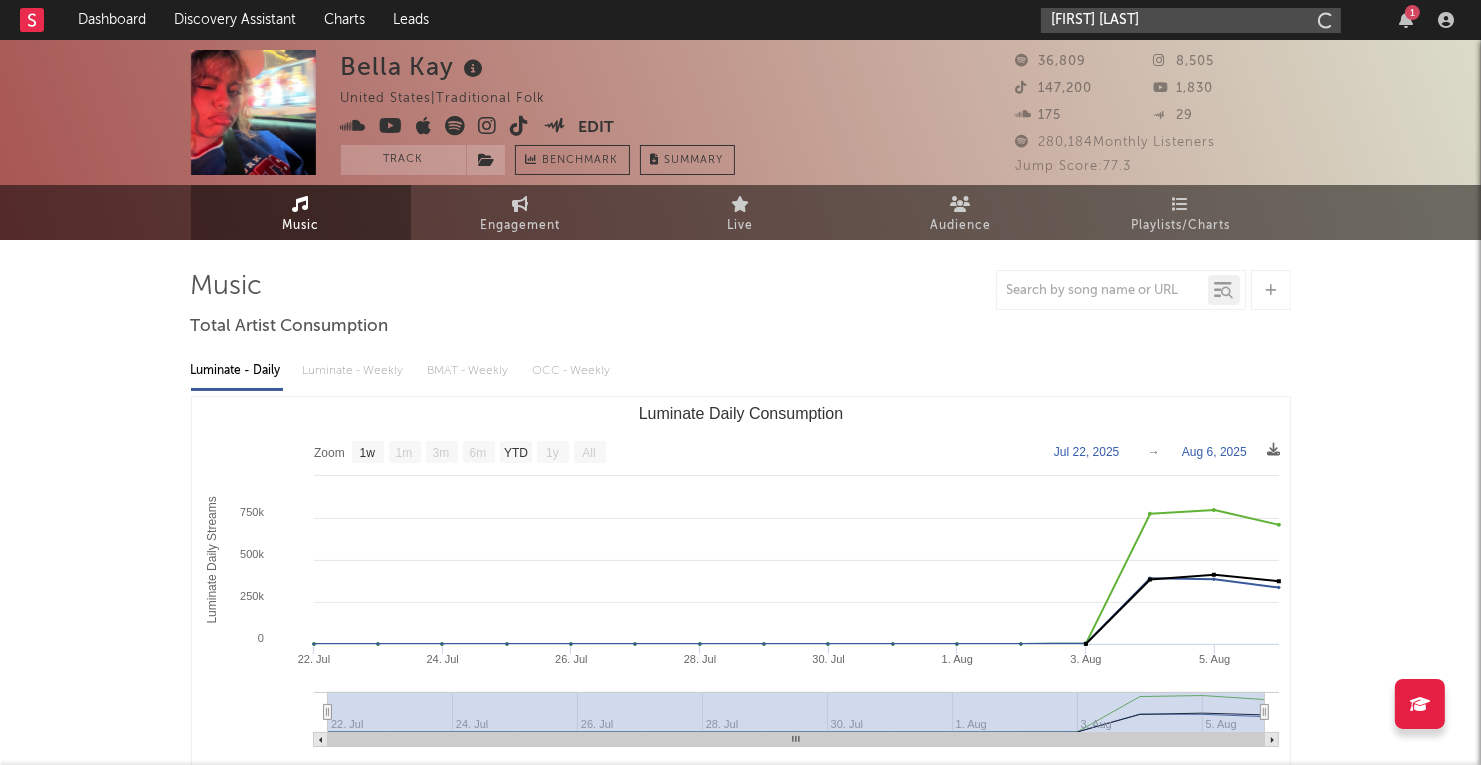 type on "[FIRST] [LAST]" 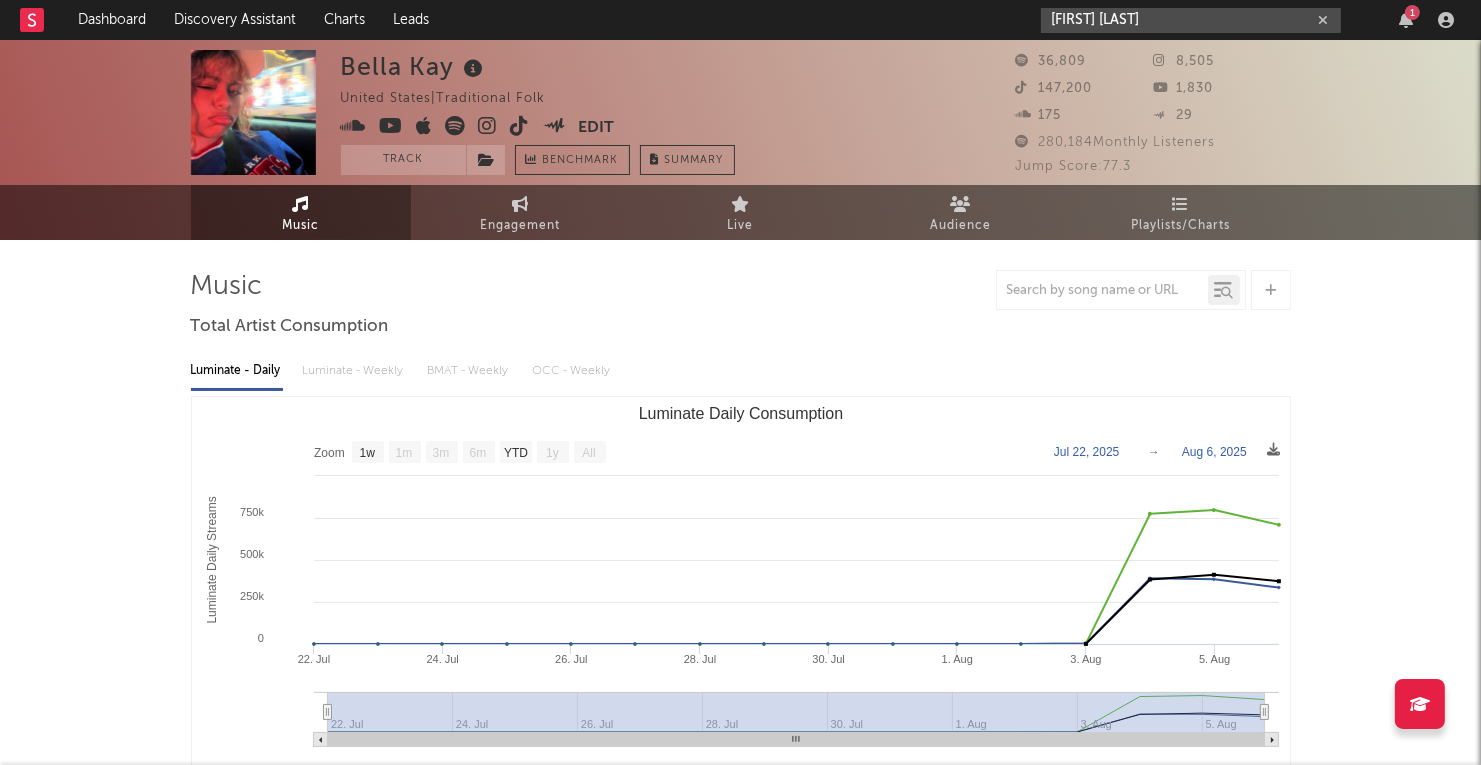 click on "[FIRST] [LAST]" at bounding box center (1191, 20) 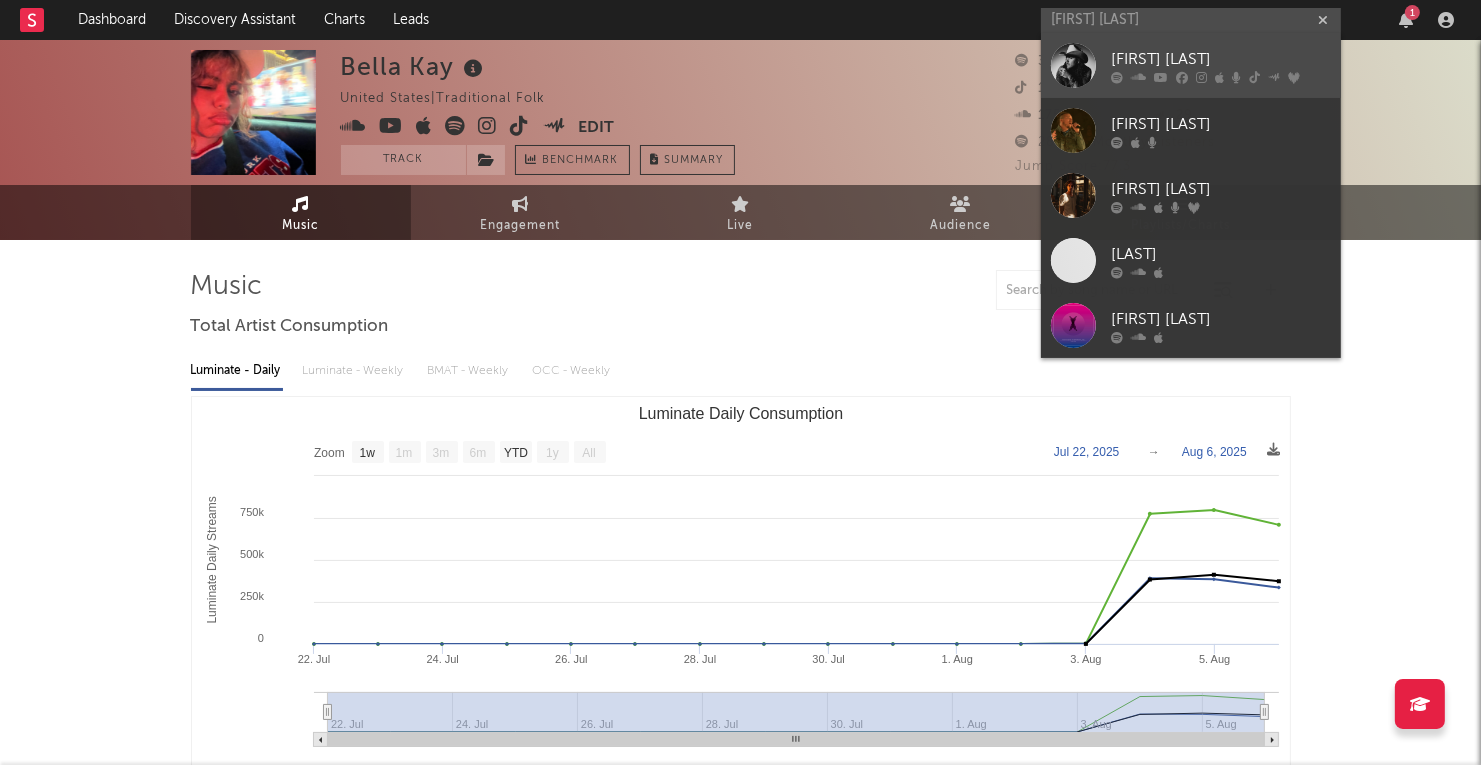 click at bounding box center (1073, 65) 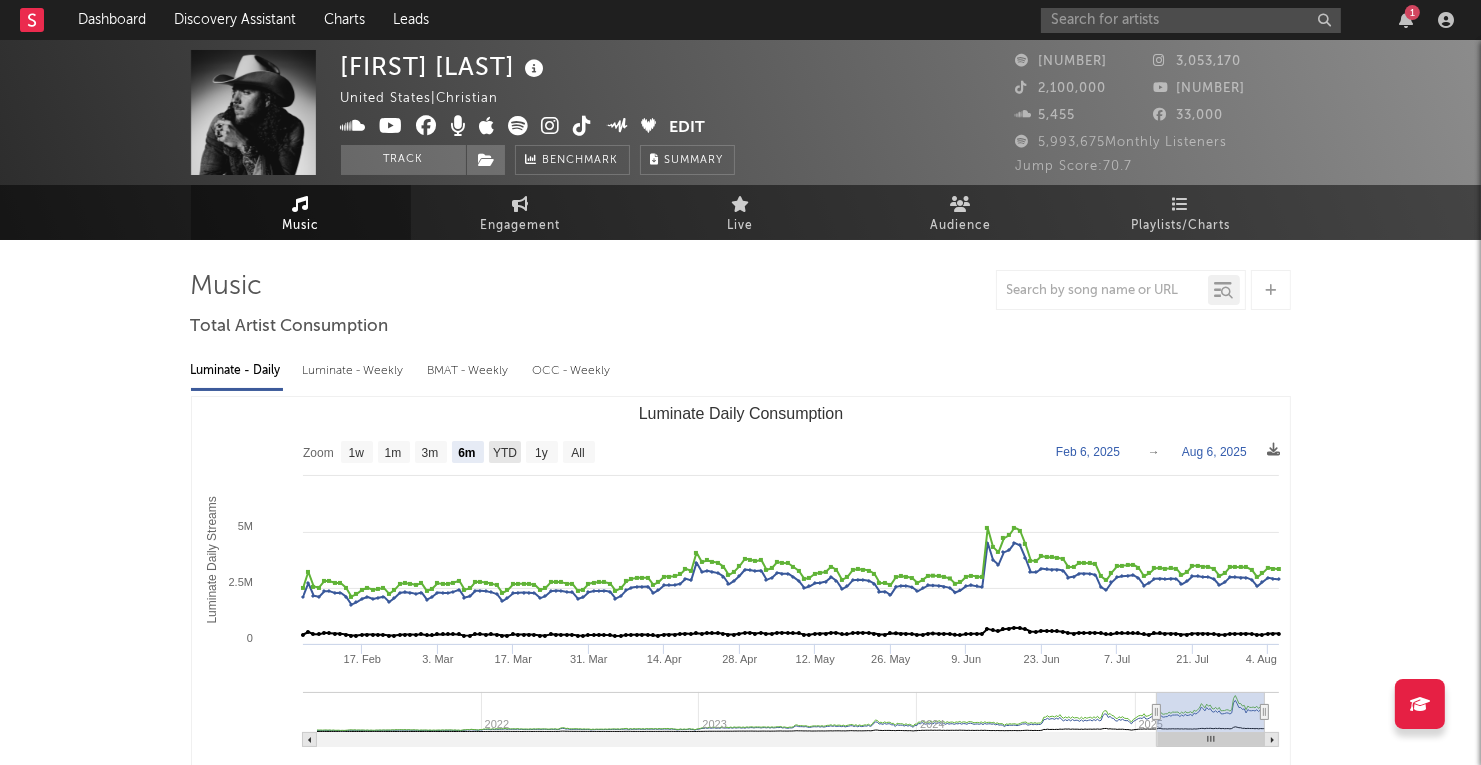 click on "YTD" 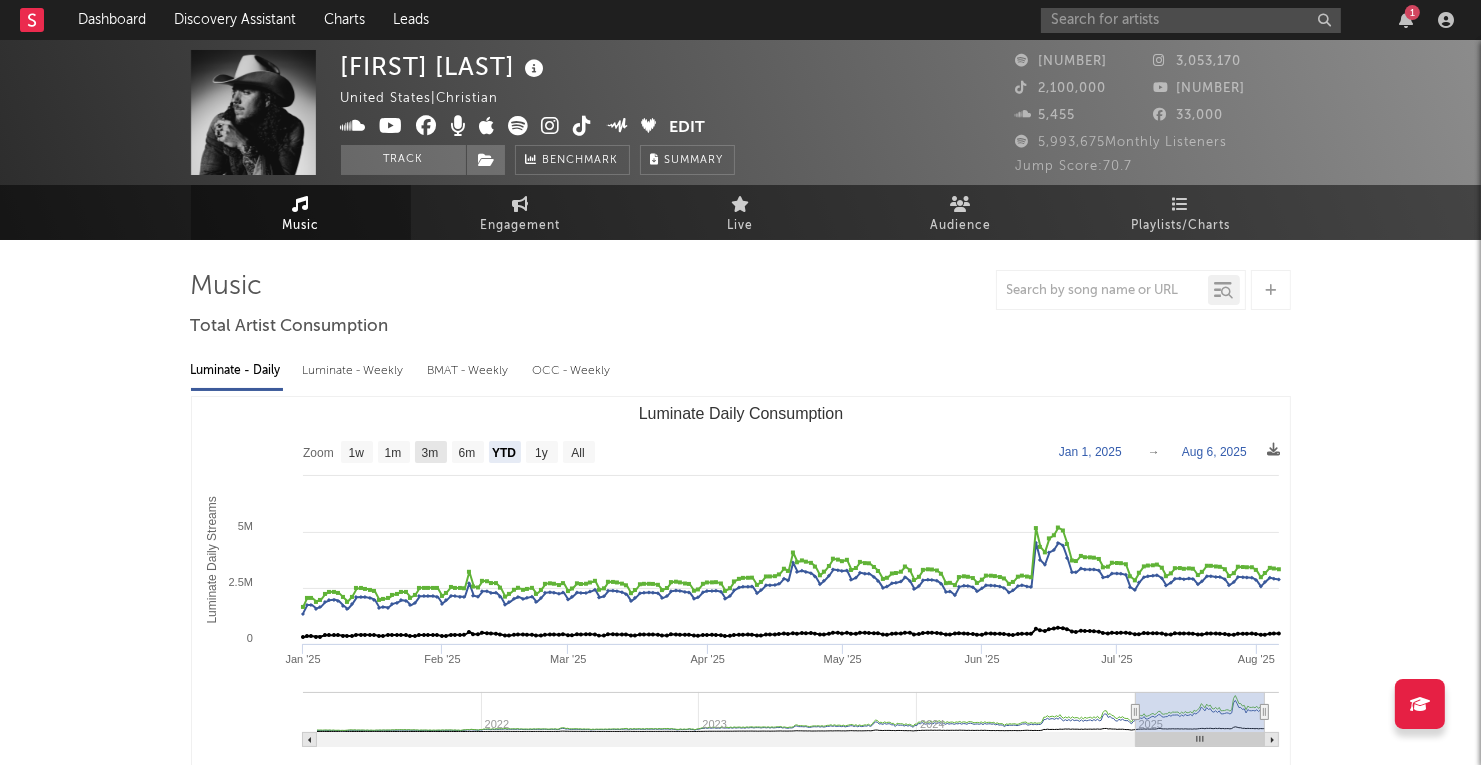 click 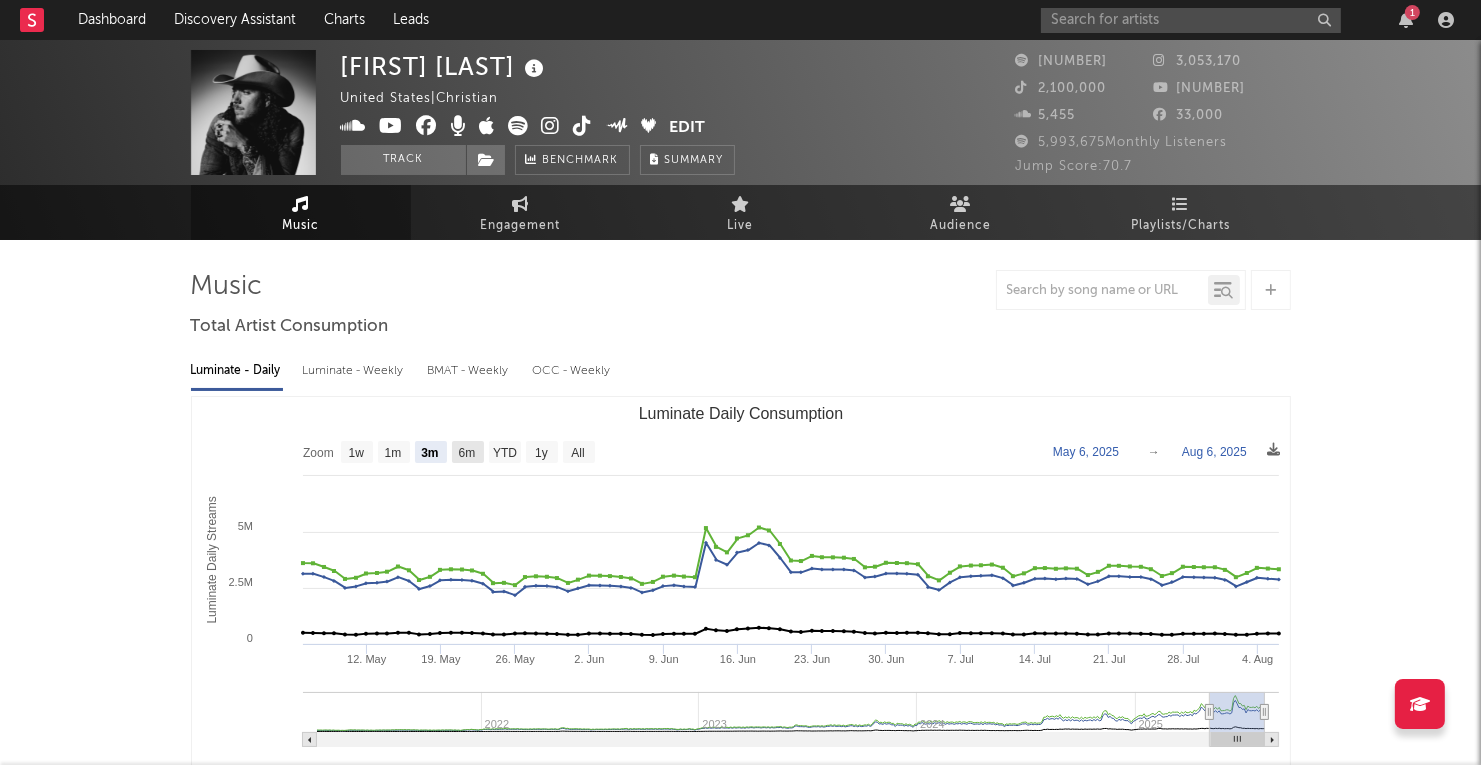 click on "6m" 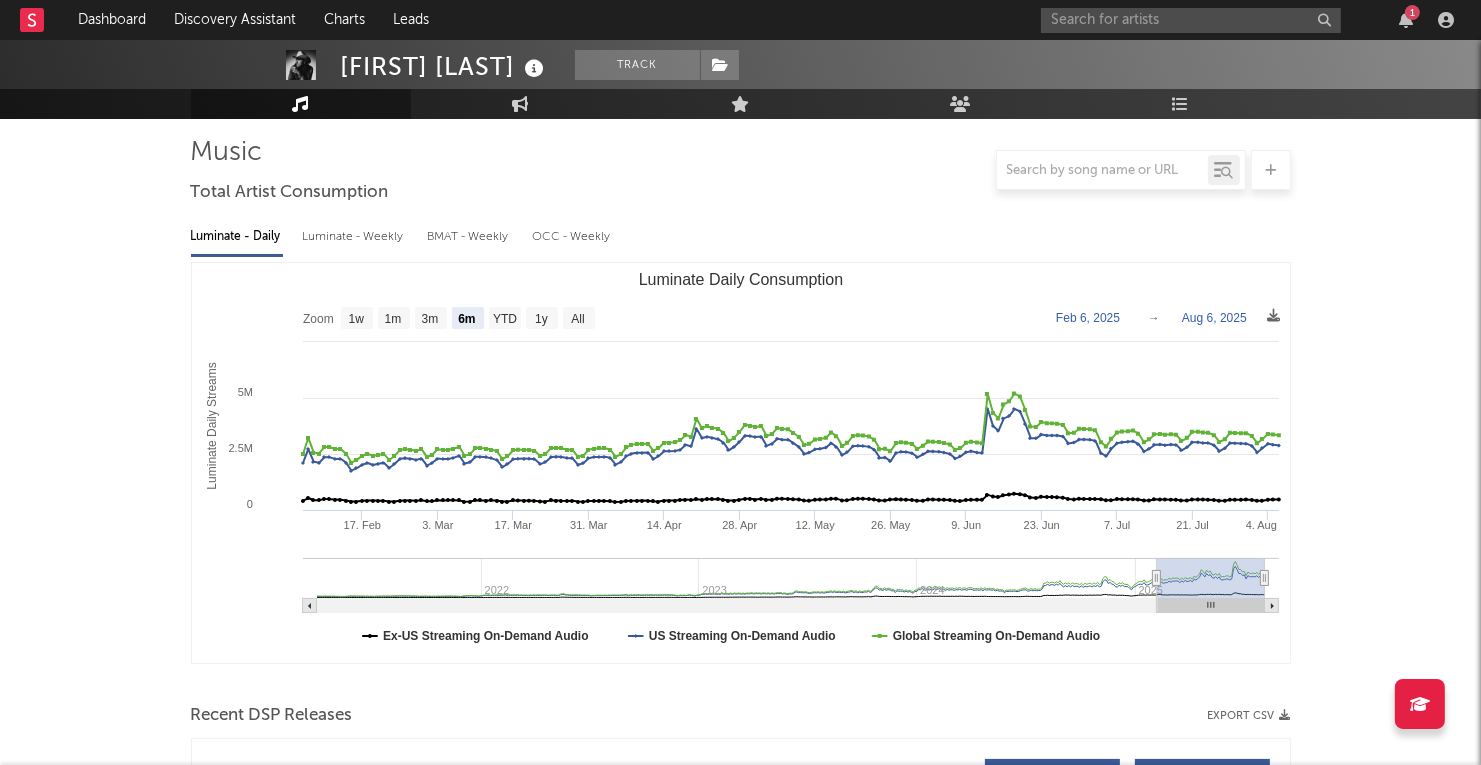 scroll, scrollTop: 49, scrollLeft: 0, axis: vertical 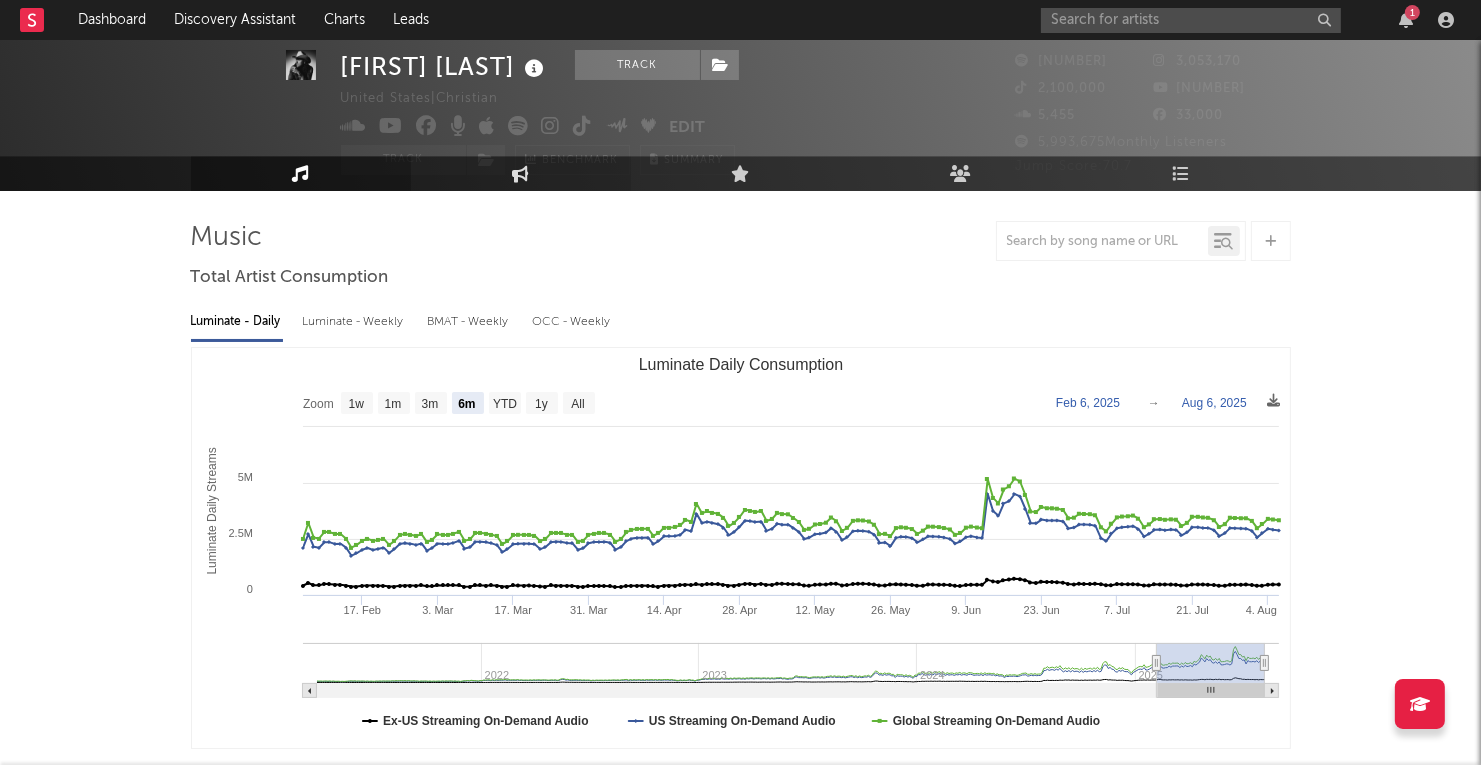 click at bounding box center [520, 173] 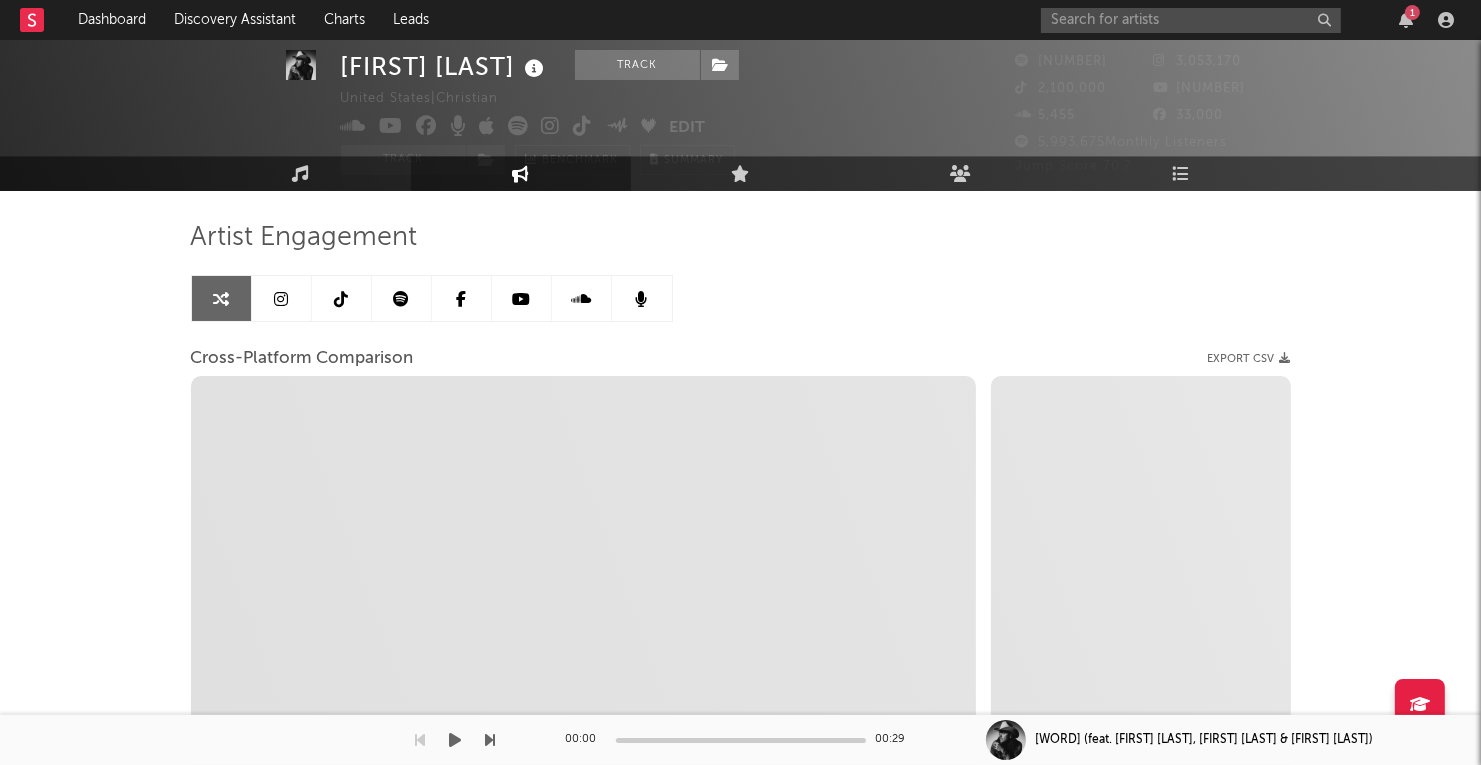 select on "1m" 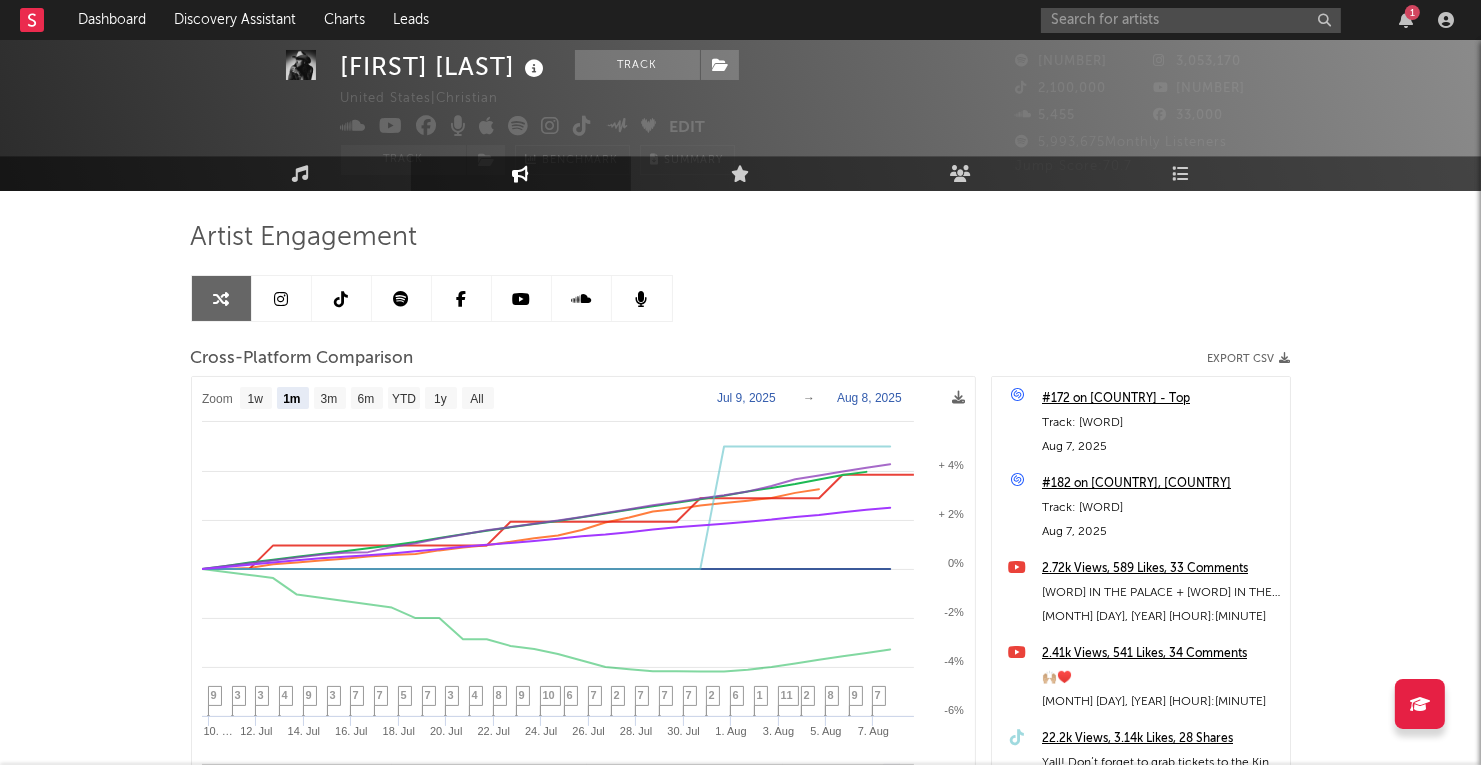 scroll, scrollTop: 0, scrollLeft: 0, axis: both 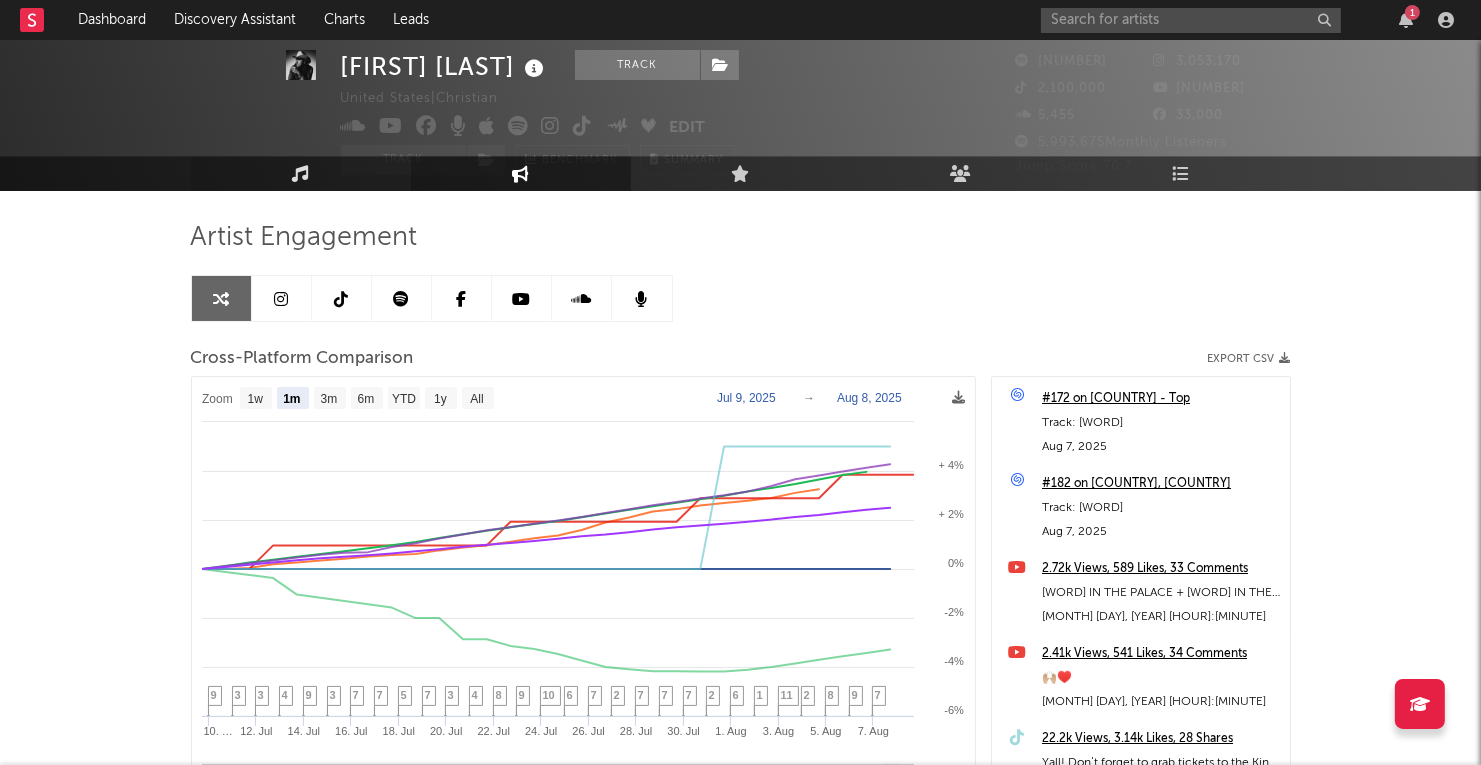 click at bounding box center (300, 173) 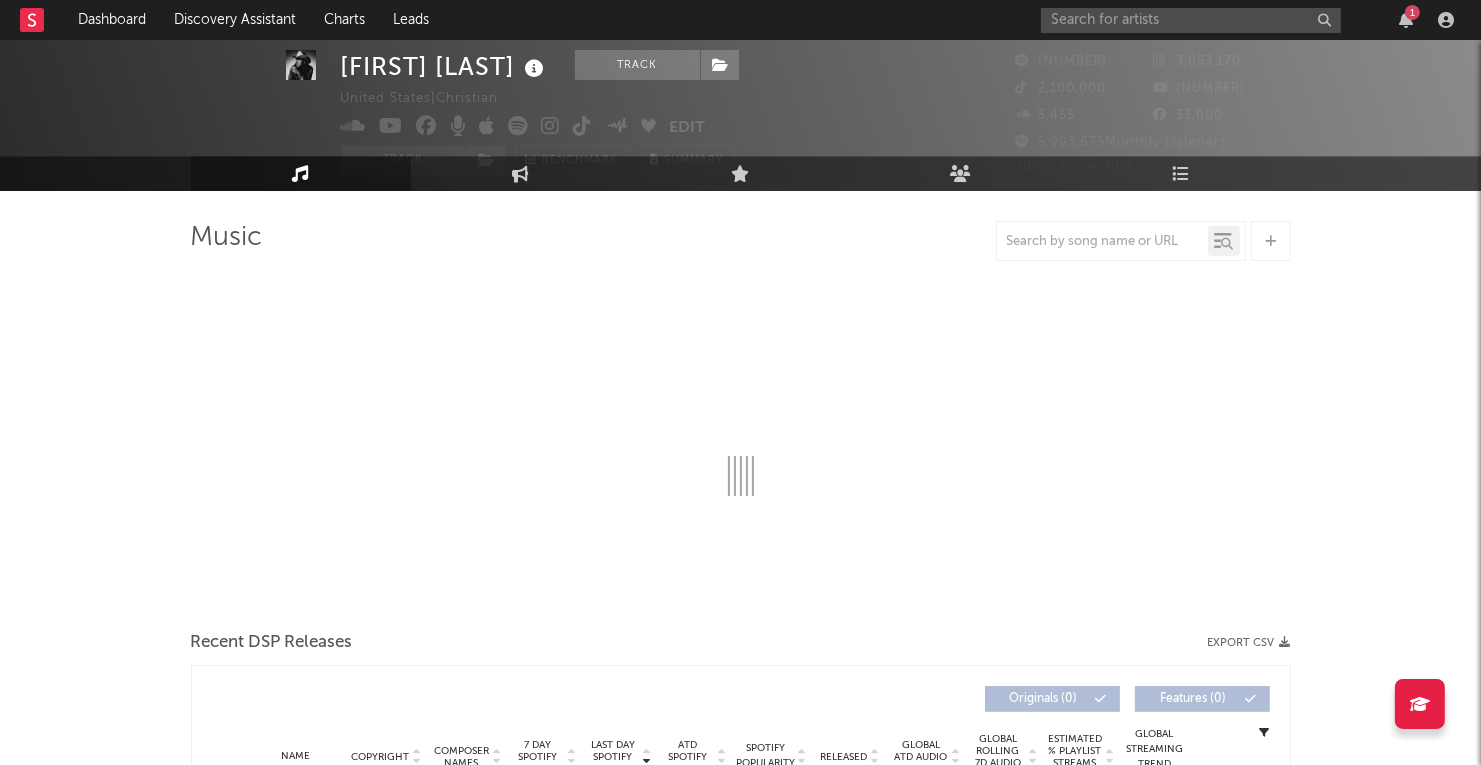 select on "6m" 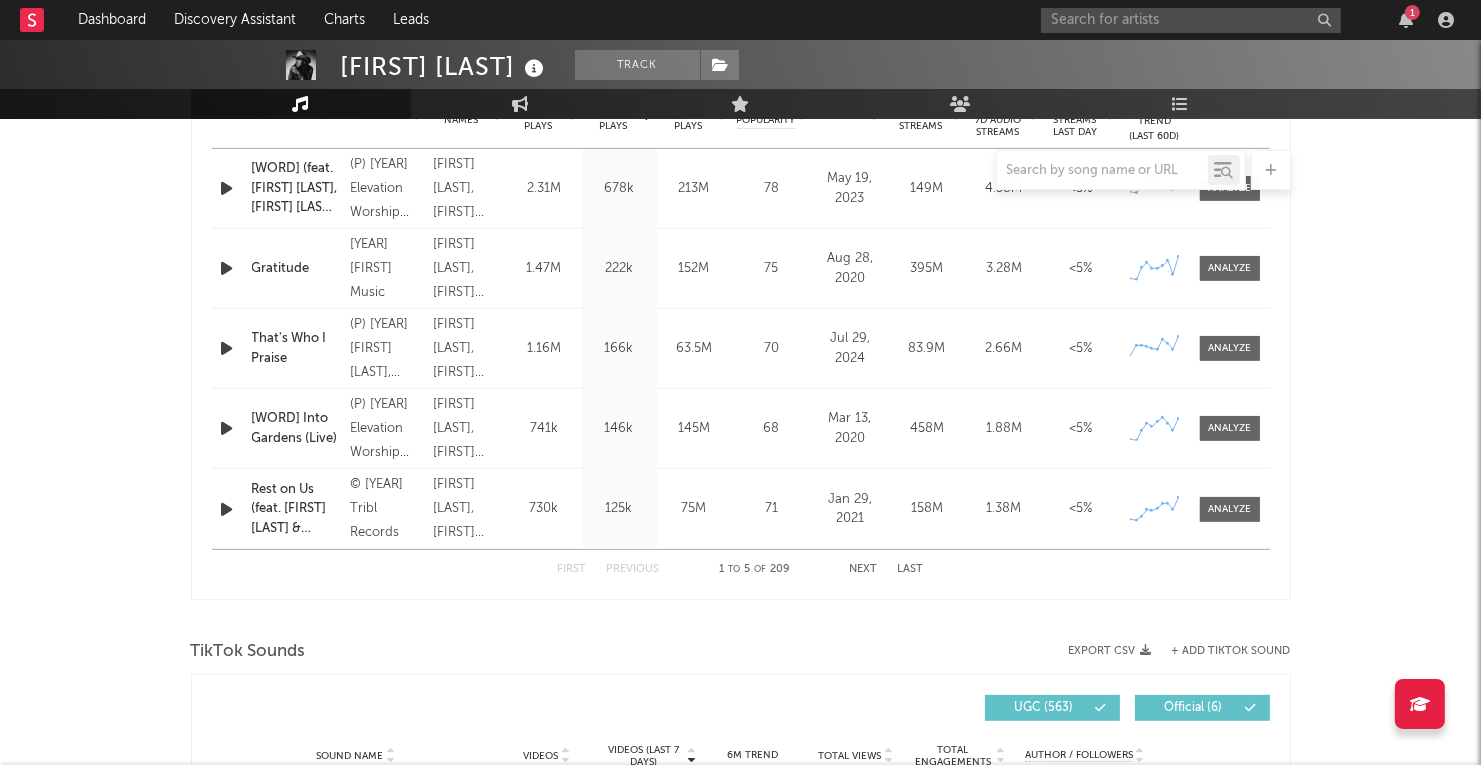 scroll, scrollTop: 850, scrollLeft: 0, axis: vertical 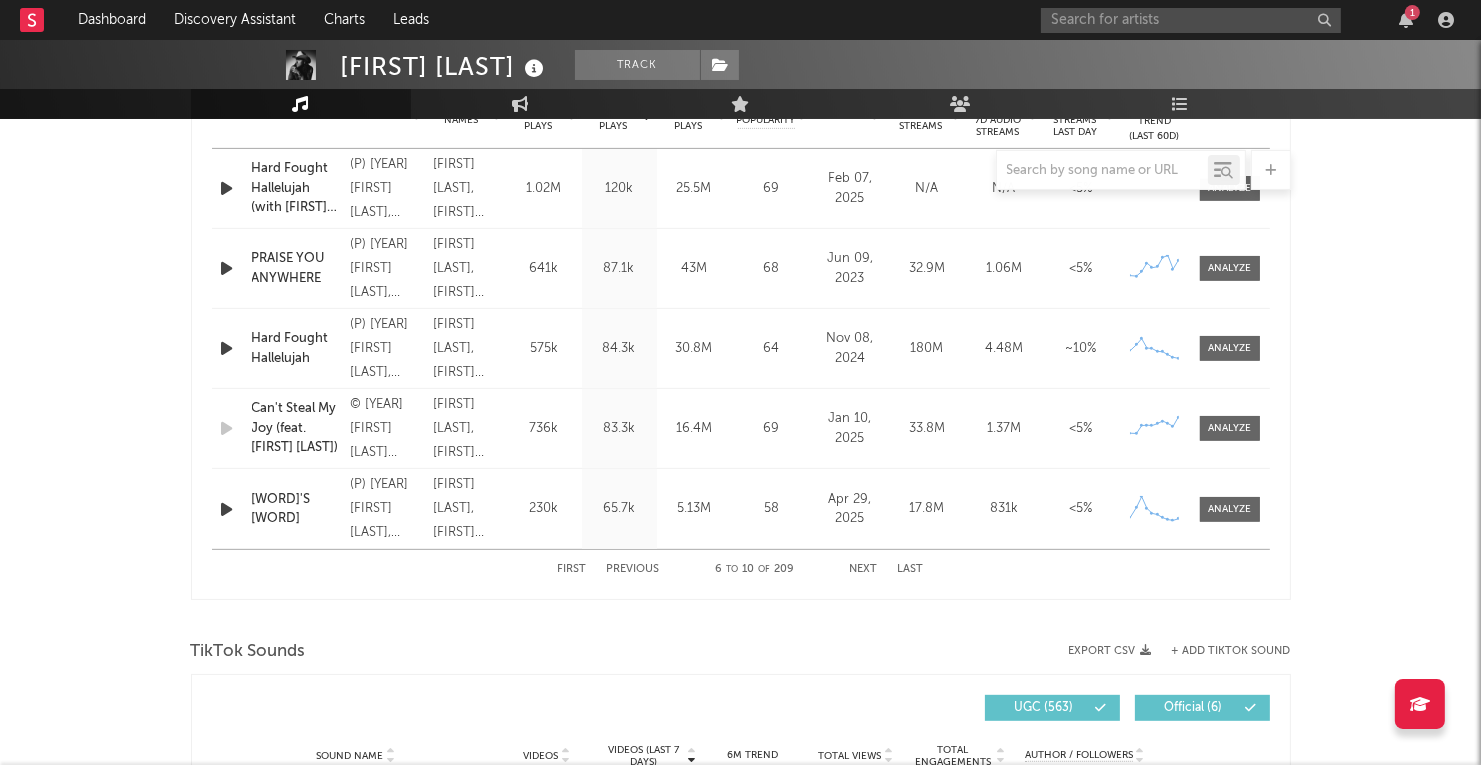 click on "Next" at bounding box center [864, 569] 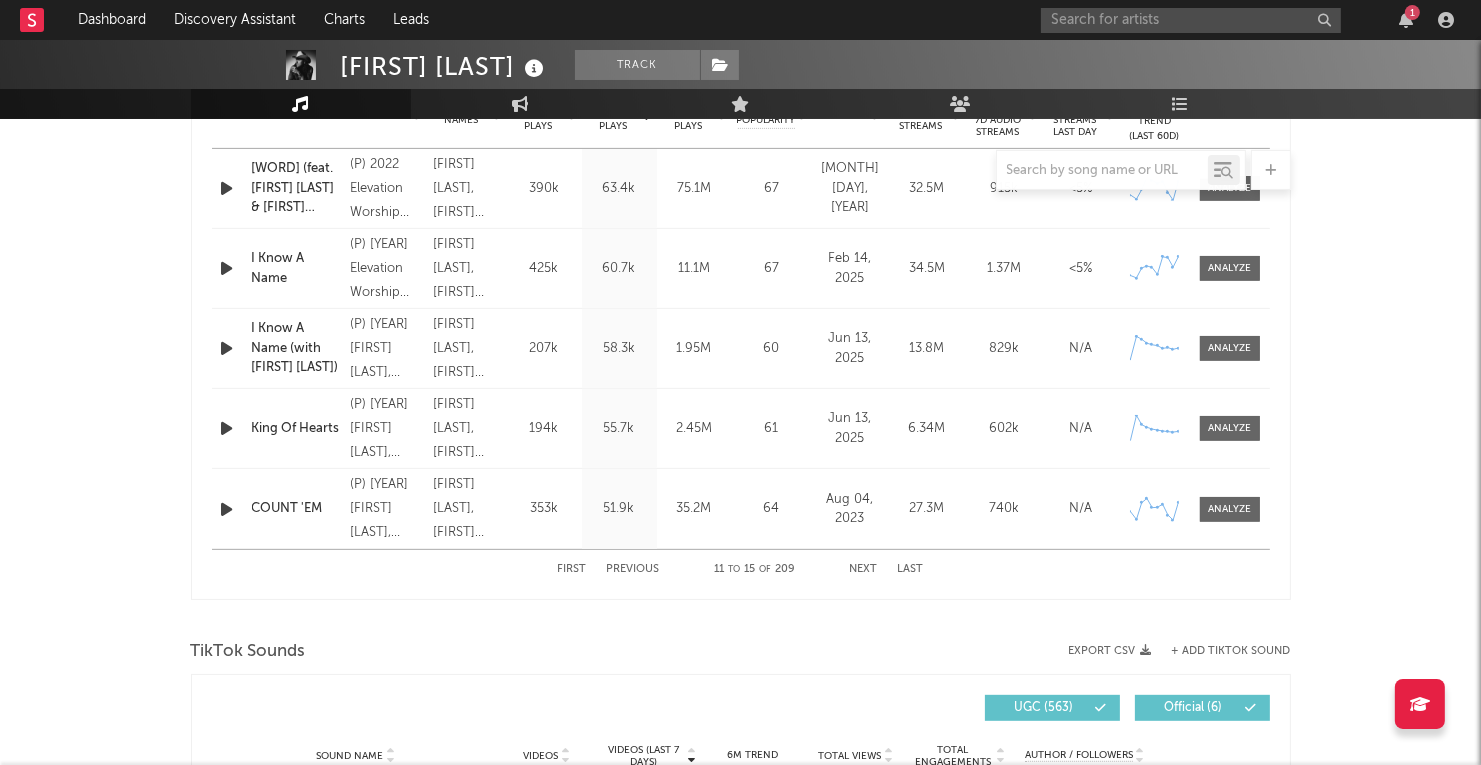 click on "Next" at bounding box center (864, 569) 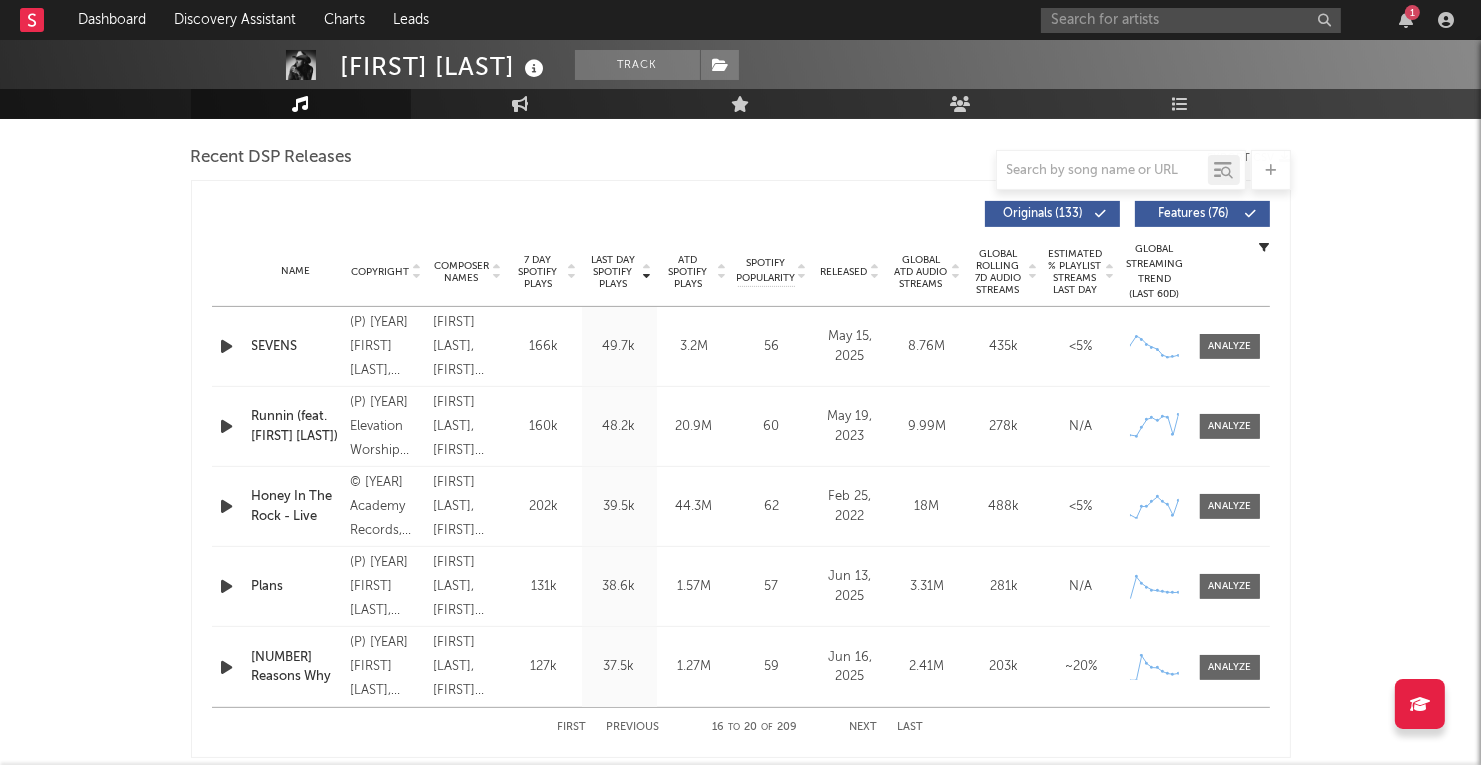 scroll, scrollTop: 675, scrollLeft: 0, axis: vertical 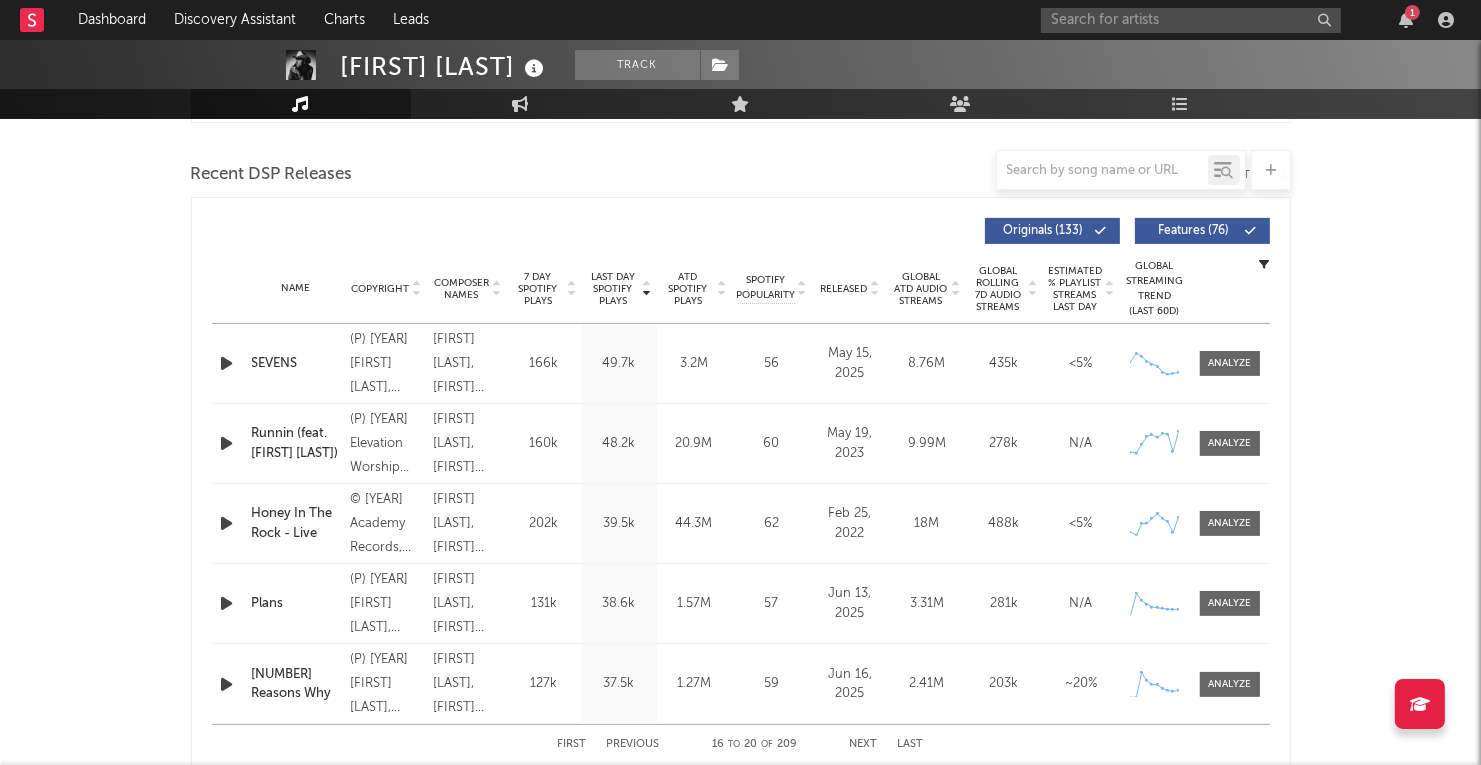 click on "7 Day Spotify Plays" at bounding box center [538, 289] 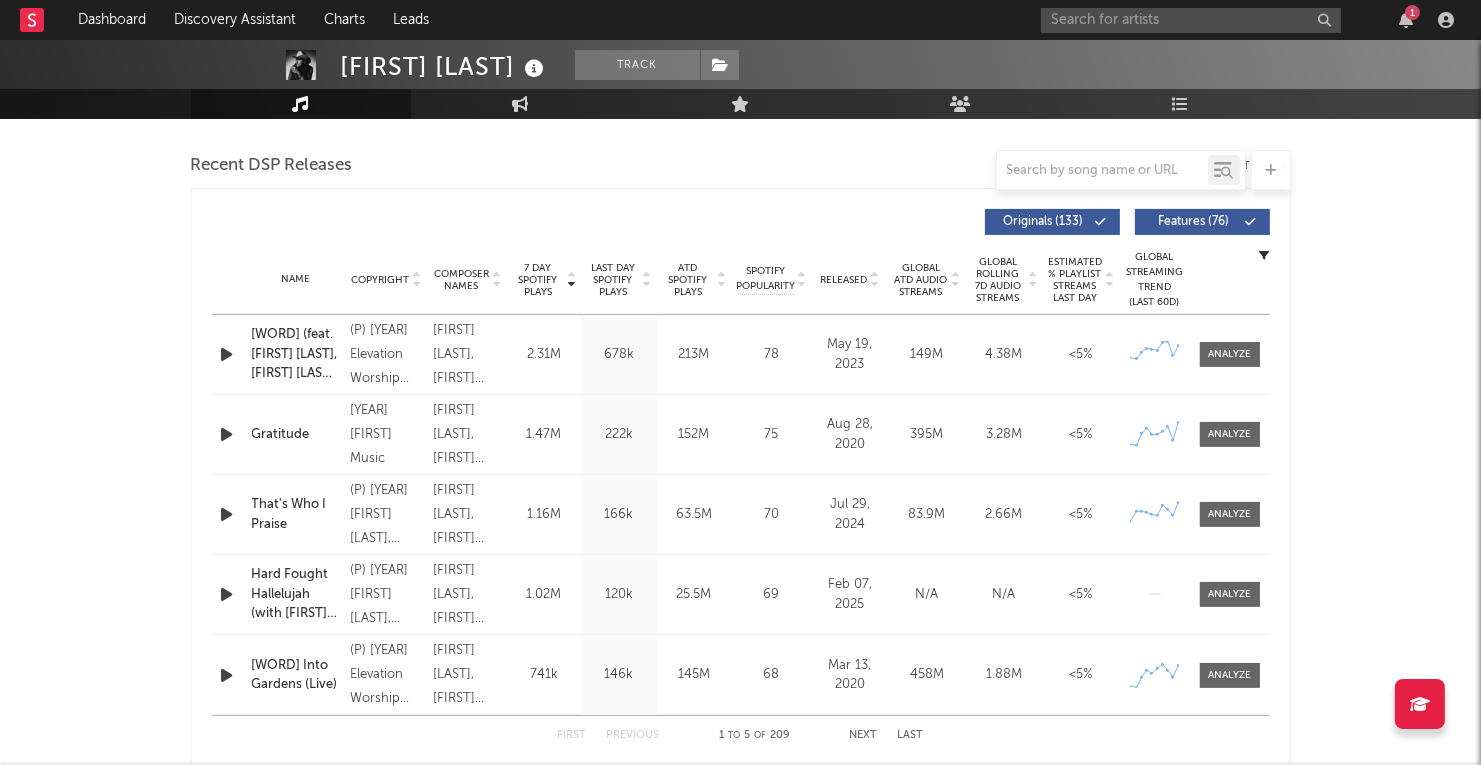 scroll, scrollTop: 671, scrollLeft: 0, axis: vertical 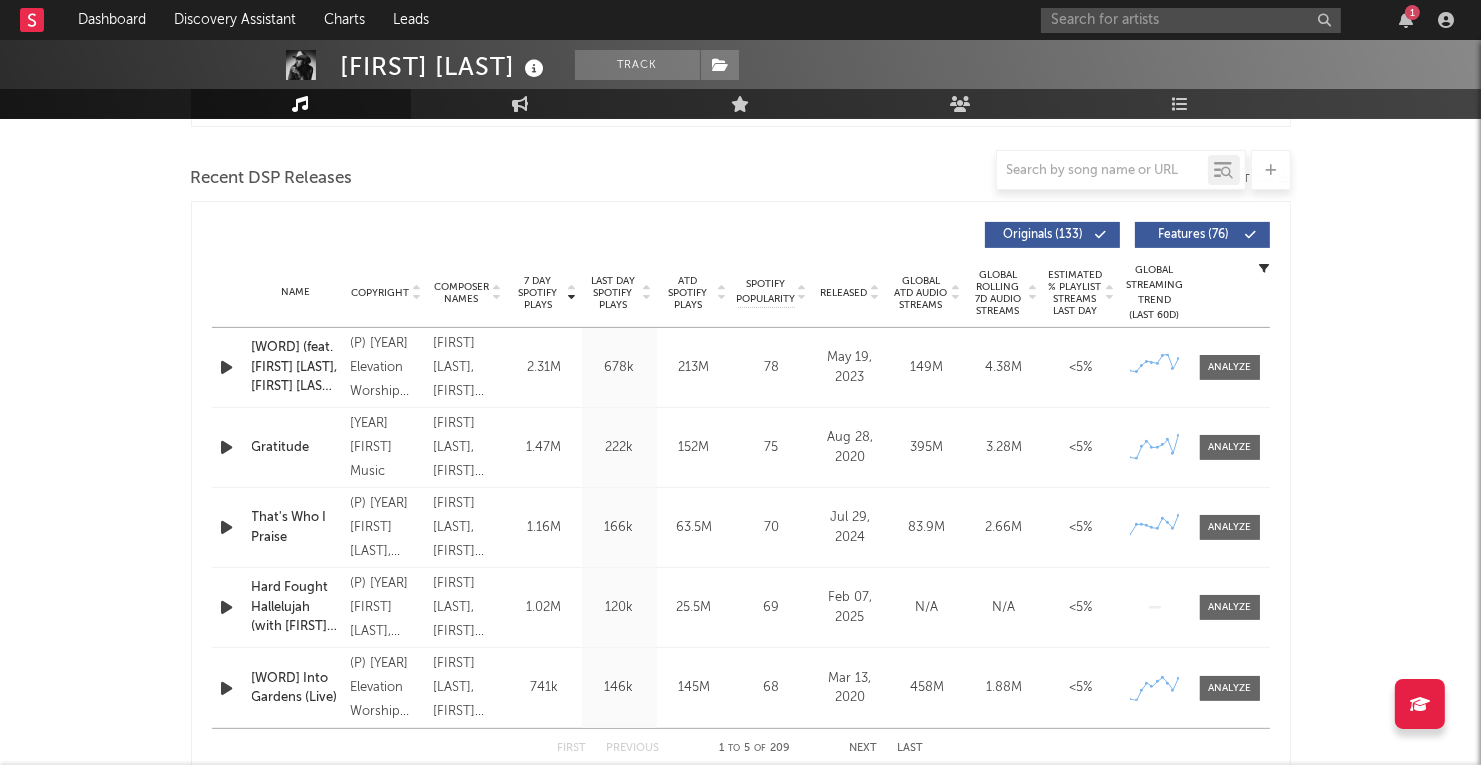 click on "Last Day Spotify Plays" at bounding box center [613, 293] 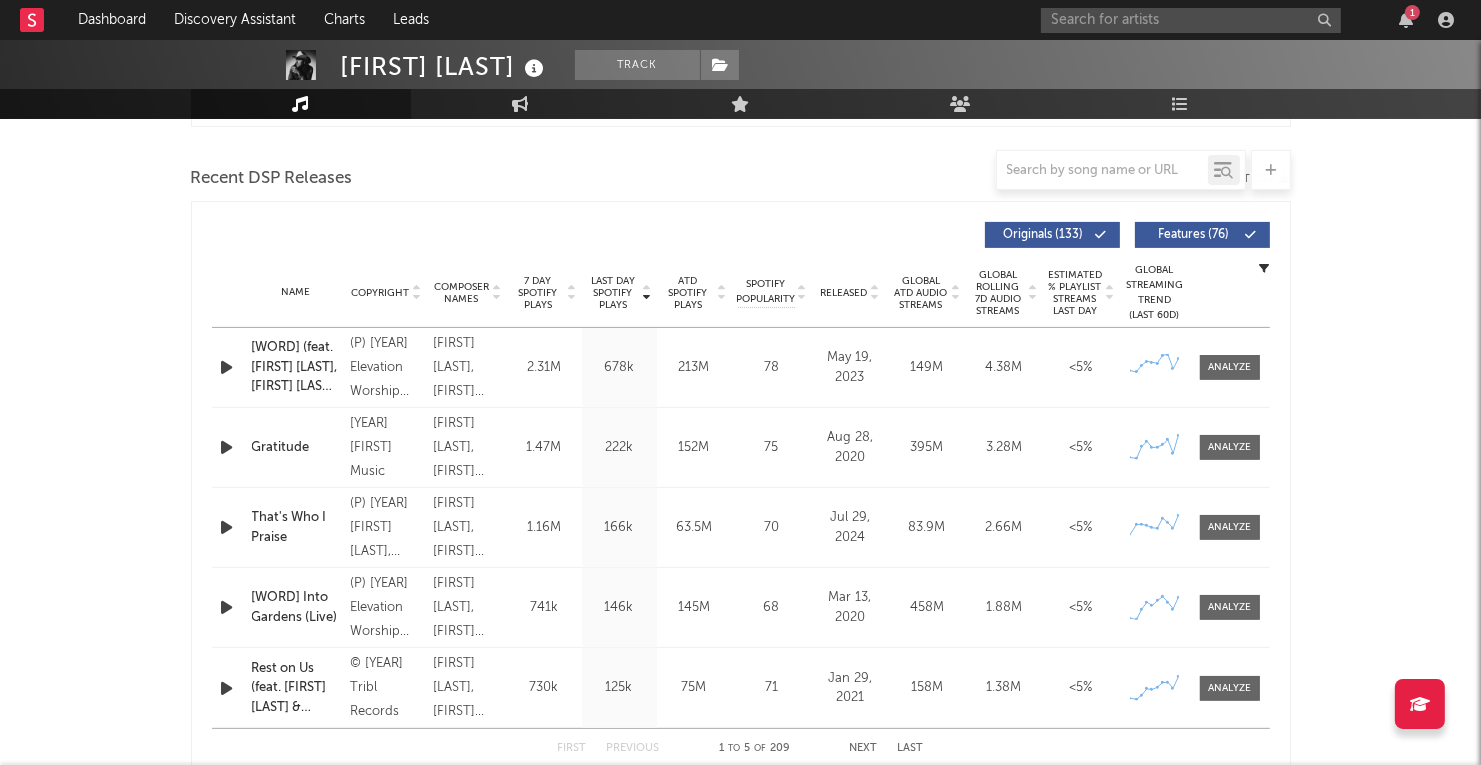 click on "7 Day Spotify Plays" at bounding box center (538, 293) 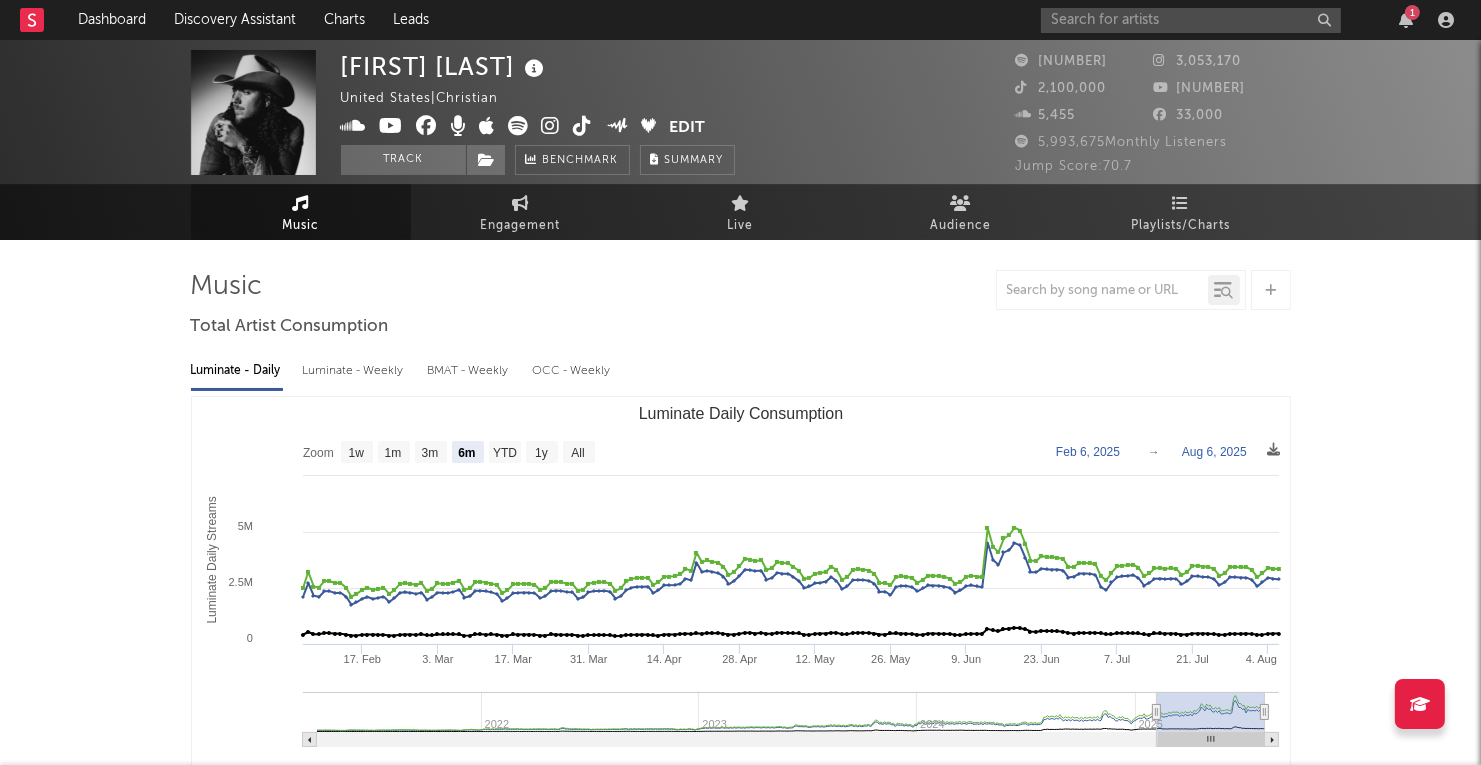 scroll, scrollTop: 0, scrollLeft: 0, axis: both 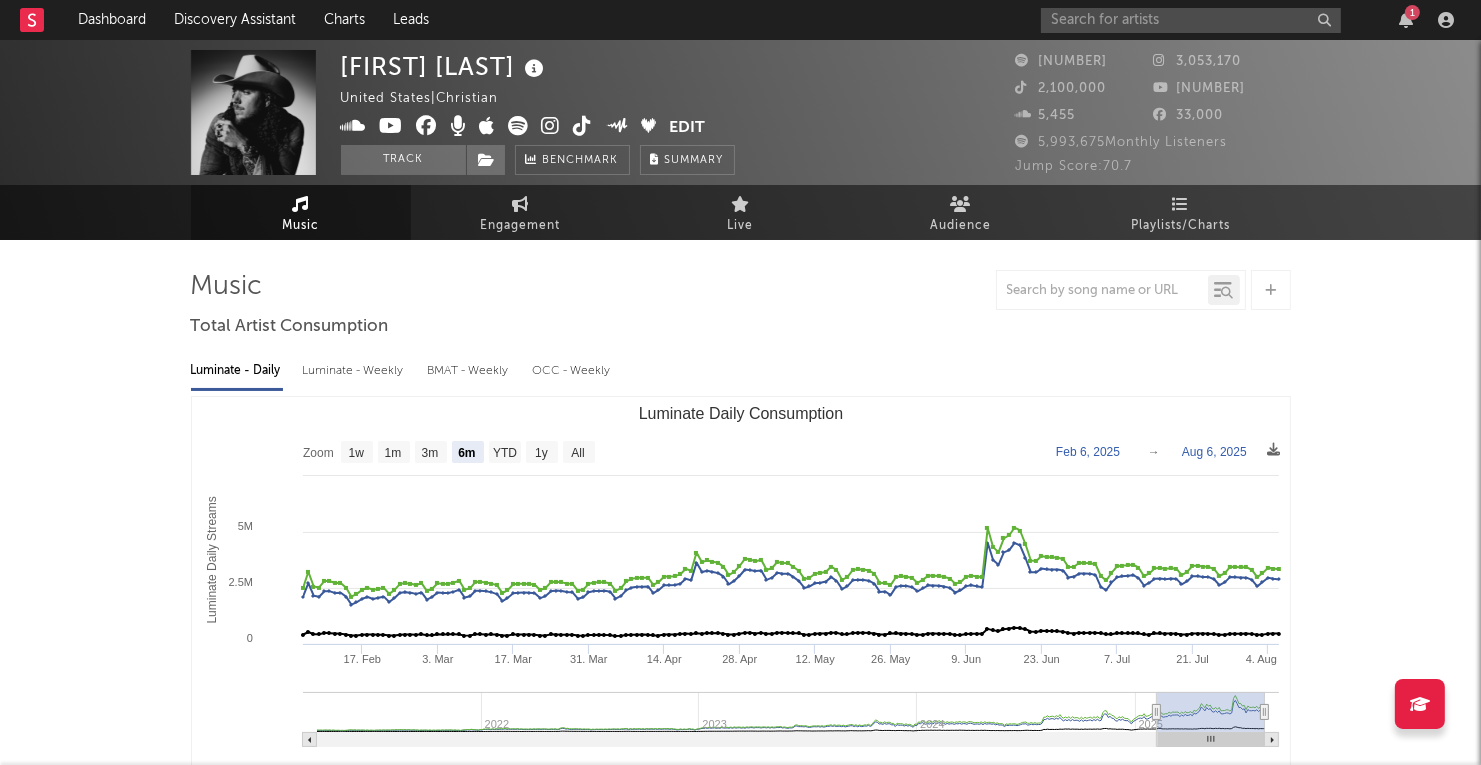 click on "1" at bounding box center (1412, 12) 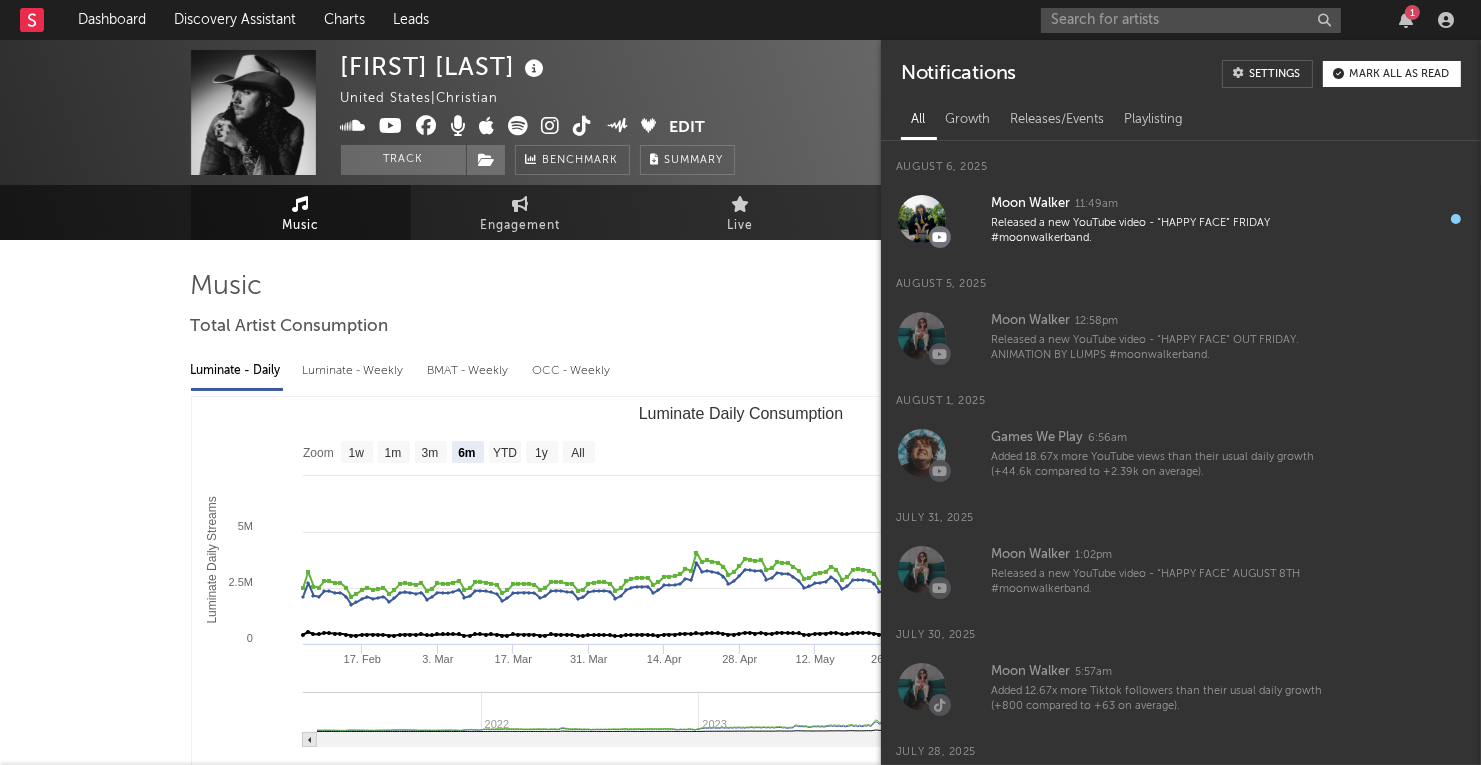 click on "1" at bounding box center [1412, 12] 